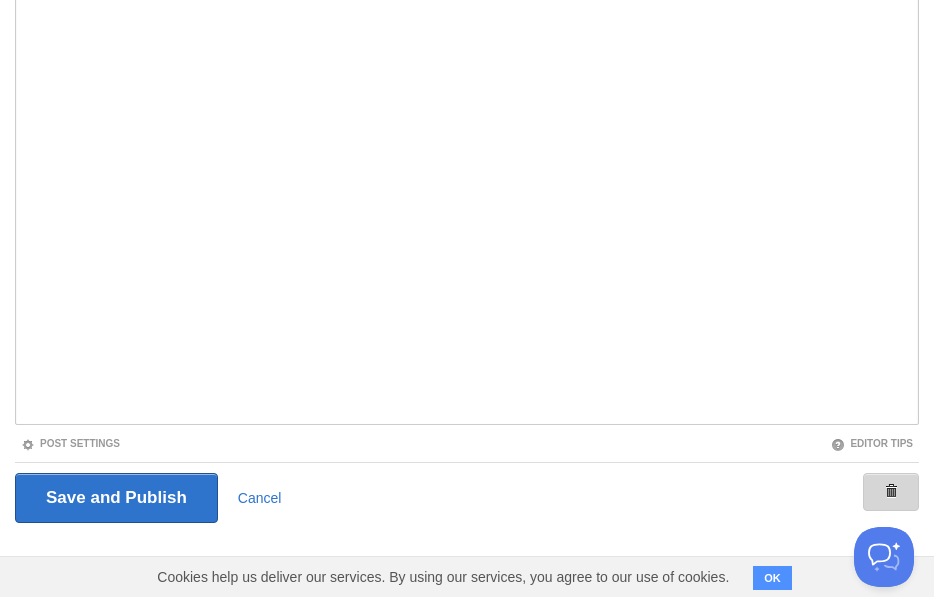 scroll, scrollTop: 0, scrollLeft: 0, axis: both 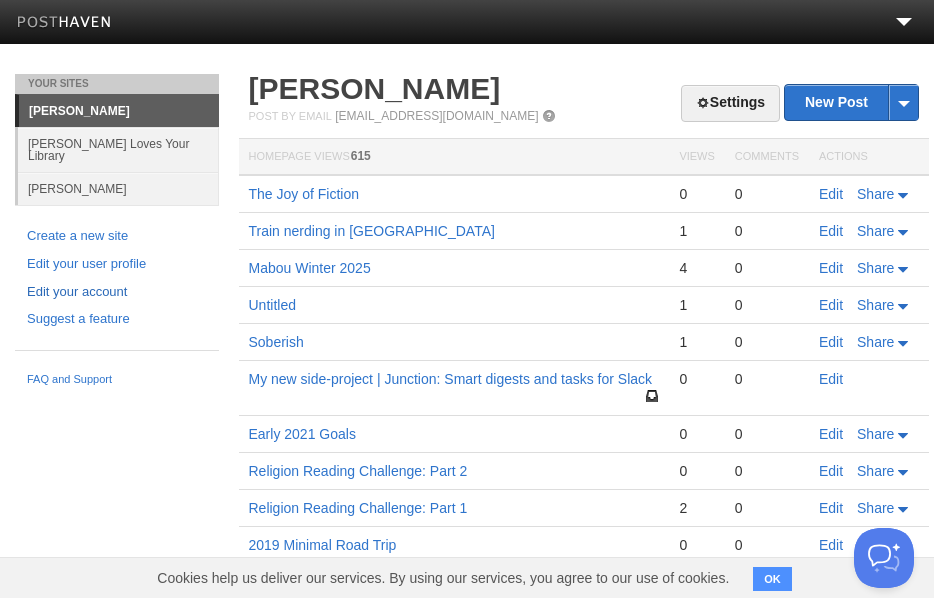 click on "Edit your account" at bounding box center [117, 292] 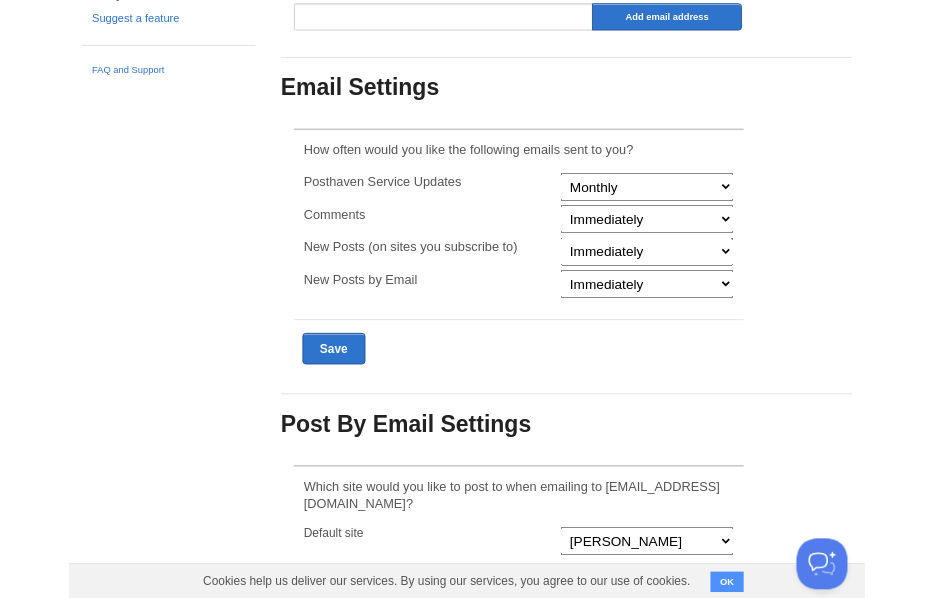 scroll, scrollTop: 0, scrollLeft: 0, axis: both 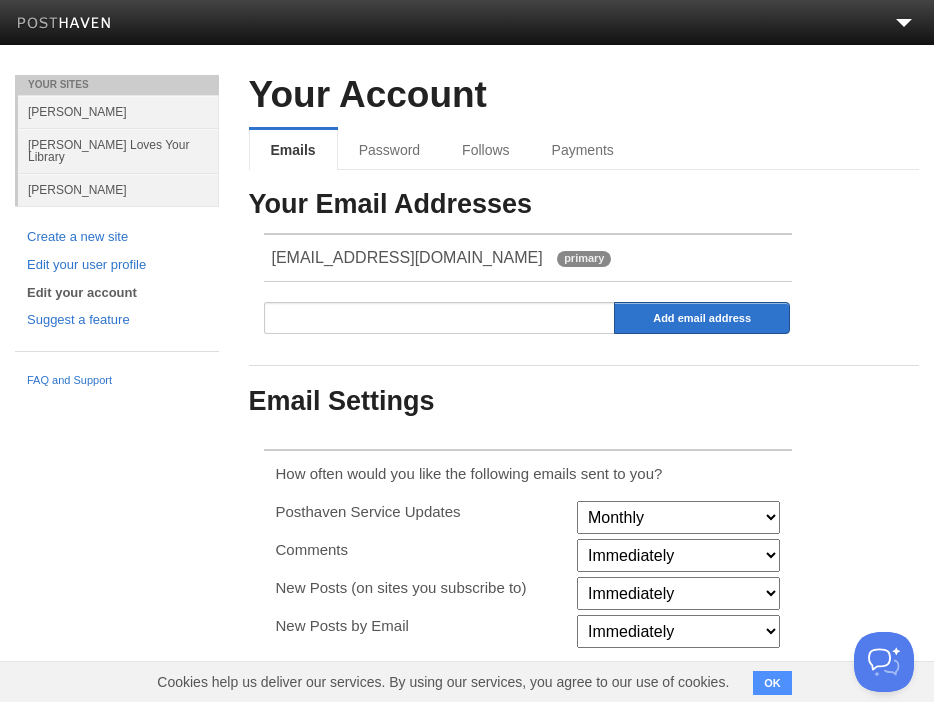 click on "[PERSON_NAME]" at bounding box center (118, 111) 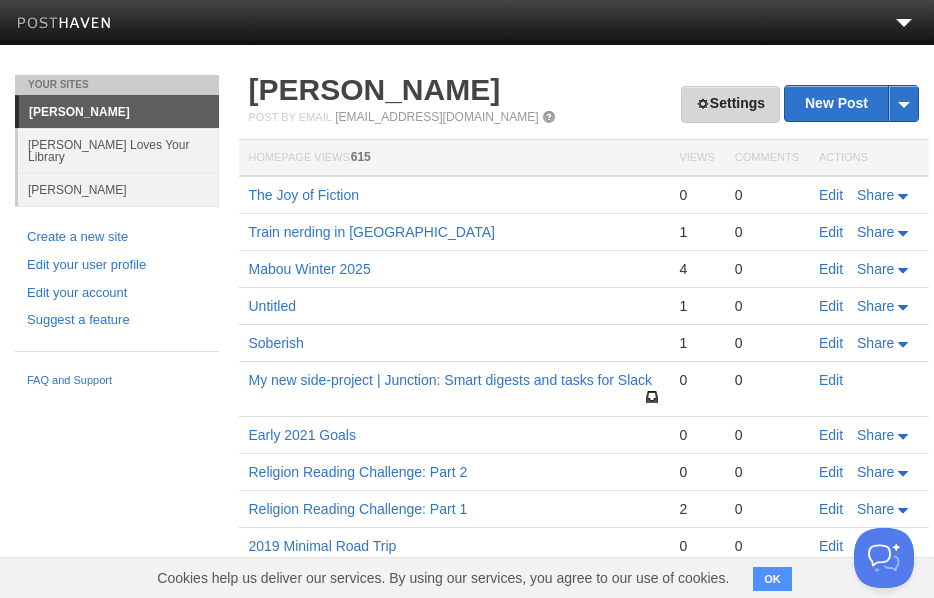 click on "Settings" at bounding box center [730, 104] 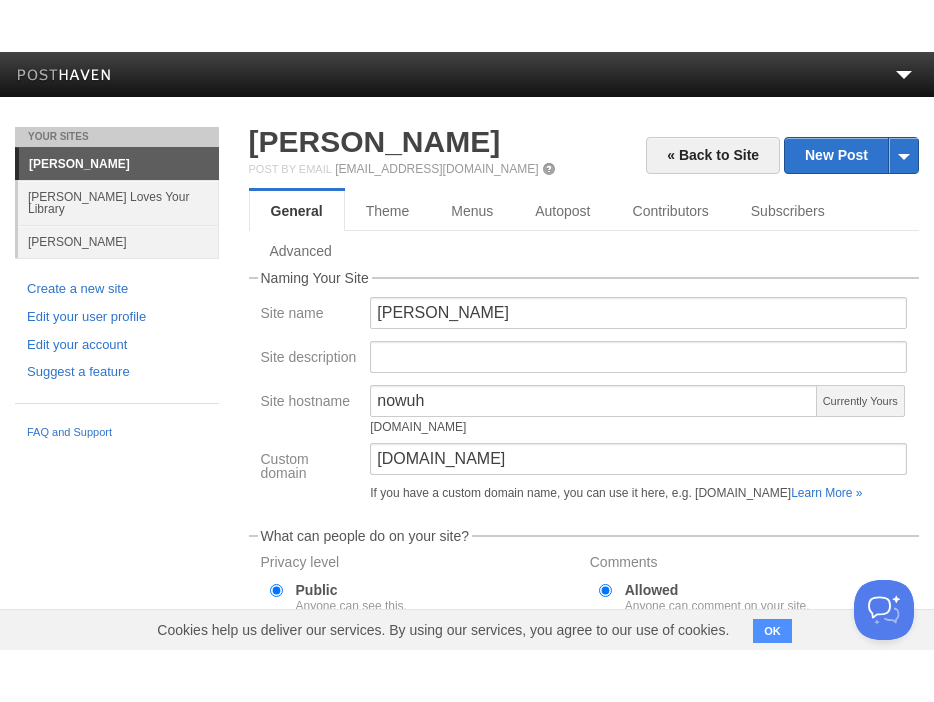 scroll, scrollTop: 99, scrollLeft: 0, axis: vertical 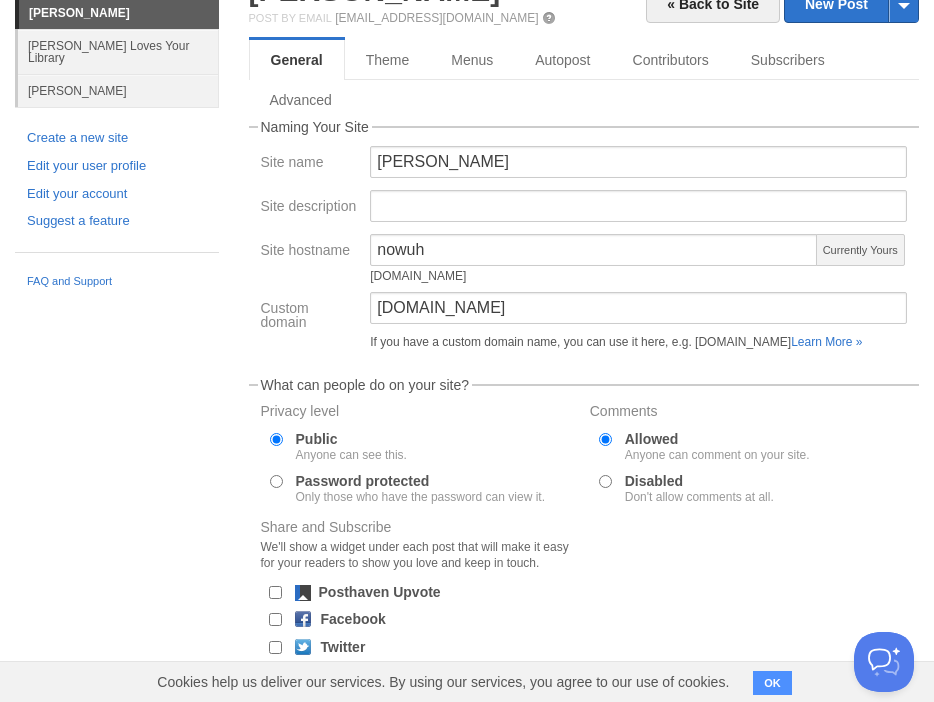 click on "If you have a custom domain name, you can use it here, e.g. blog.yourdomain.com
Learn More »" at bounding box center (638, 342) 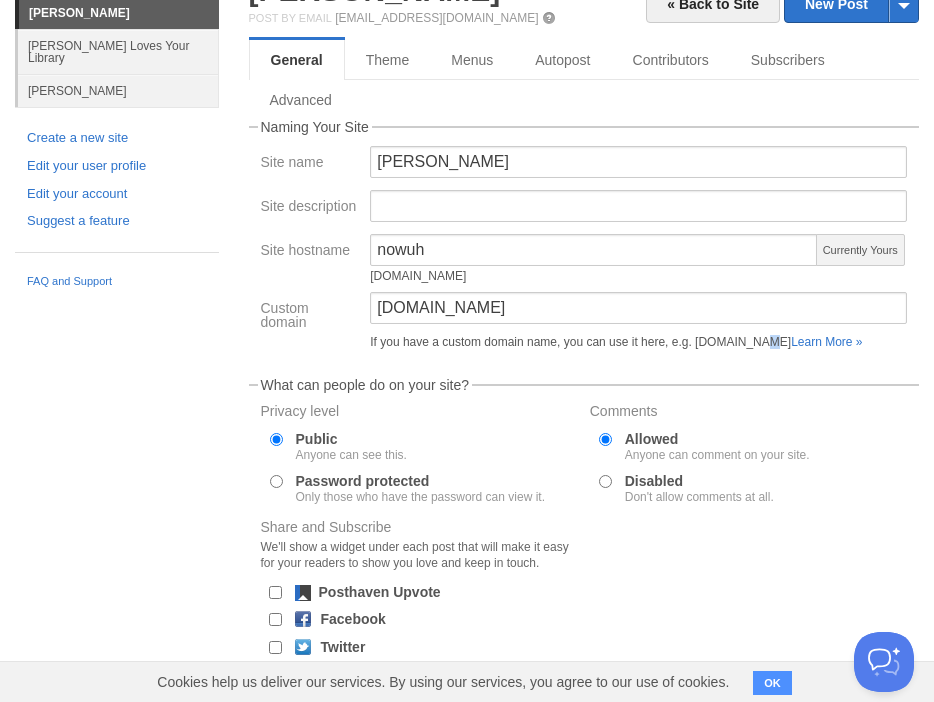 click on "If you have a custom domain name, you can use it here, e.g. blog.yourdomain.com
Learn More »" at bounding box center [638, 342] 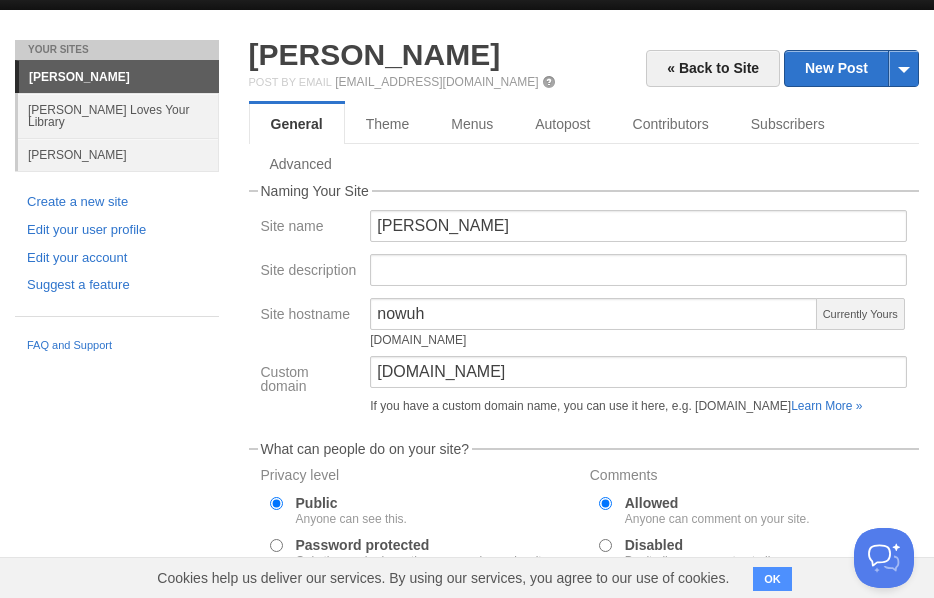 scroll, scrollTop: 28, scrollLeft: 0, axis: vertical 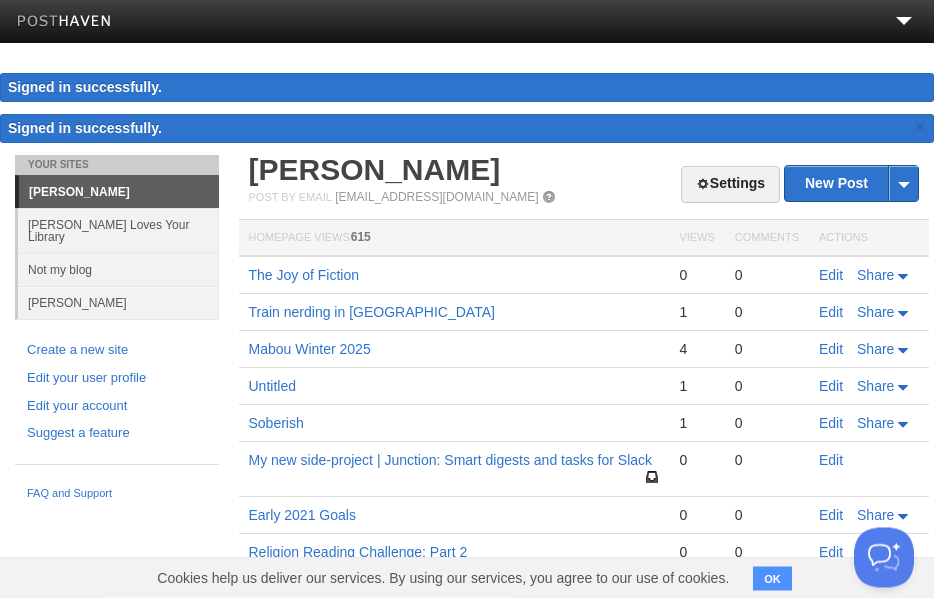 click on "Not my blog" at bounding box center [118, 270] 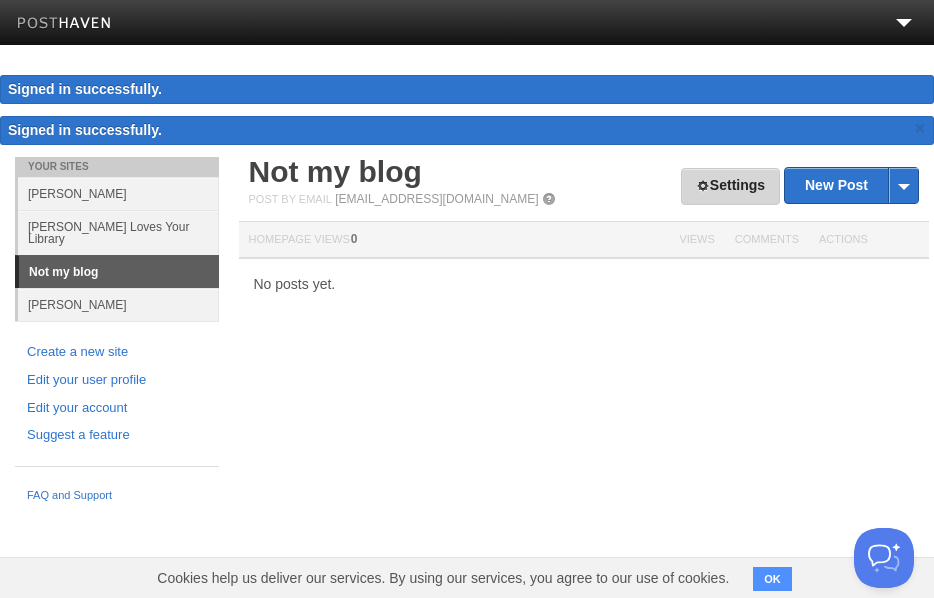 click on "Settings" at bounding box center [730, 186] 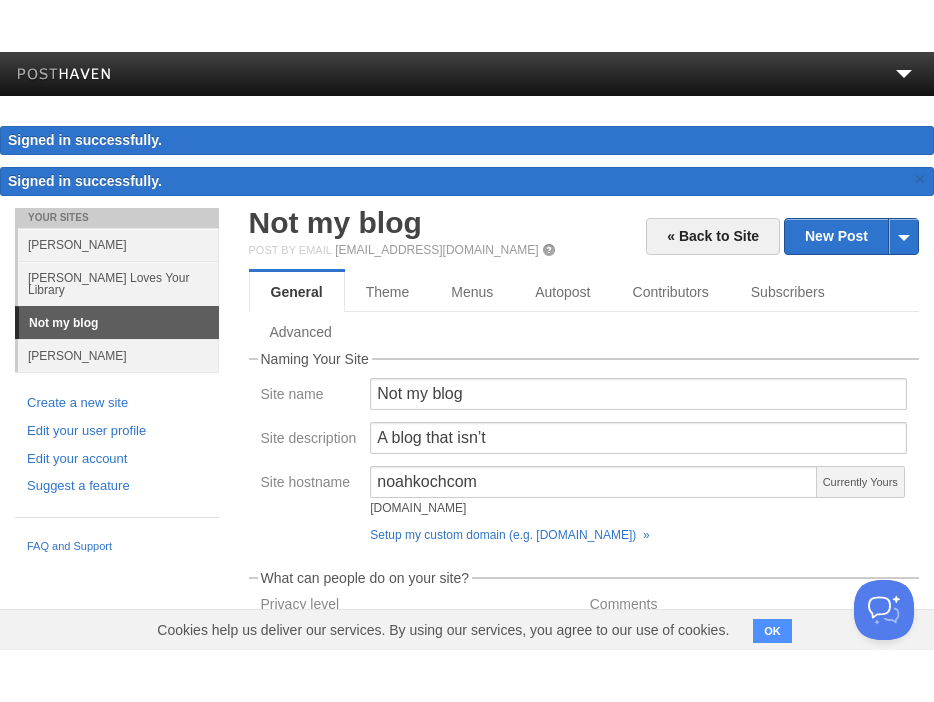 scroll, scrollTop: 145, scrollLeft: 0, axis: vertical 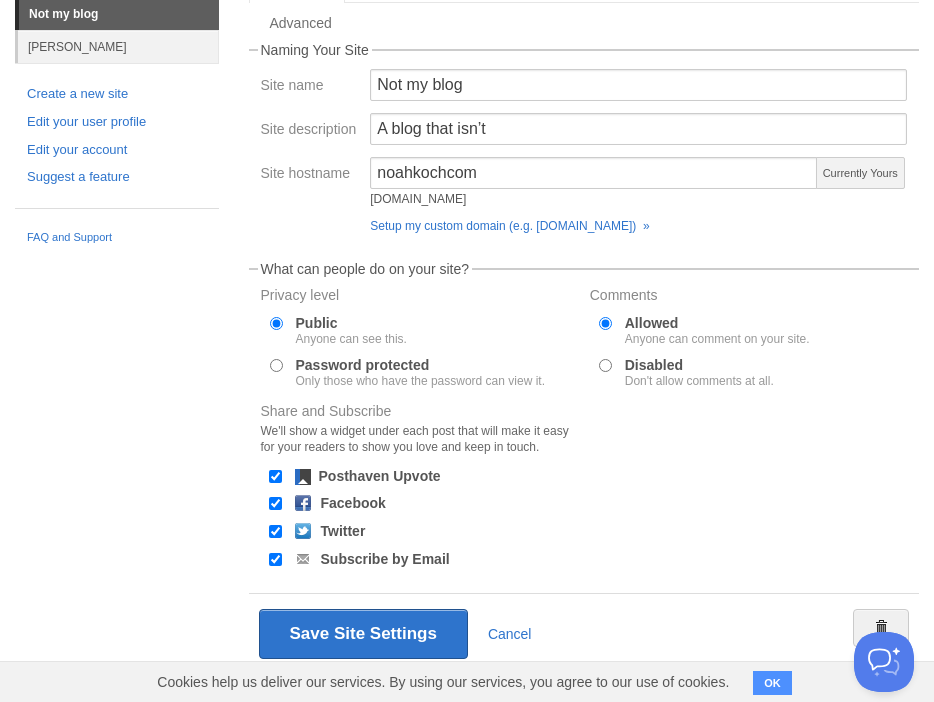 click on "Dashboard
Logout
Signed in successfully.
Signed in successfully.
×
Your Sites [PERSON_NAME] [PERSON_NAME] Loves Your Library Not my blog [PERSON_NAME]
Create a new site
Edit your user profile
Edit your account
Suggest a feature
FAQ and Support
« Back to Site
New Post
by Web
by Email
Not my blog
Post by Email
[EMAIL_ADDRESS][DOMAIN_NAME]
General
Theme
Menus
Autopost
Contributors
Subscribers
Advanced" at bounding box center [467, 237] 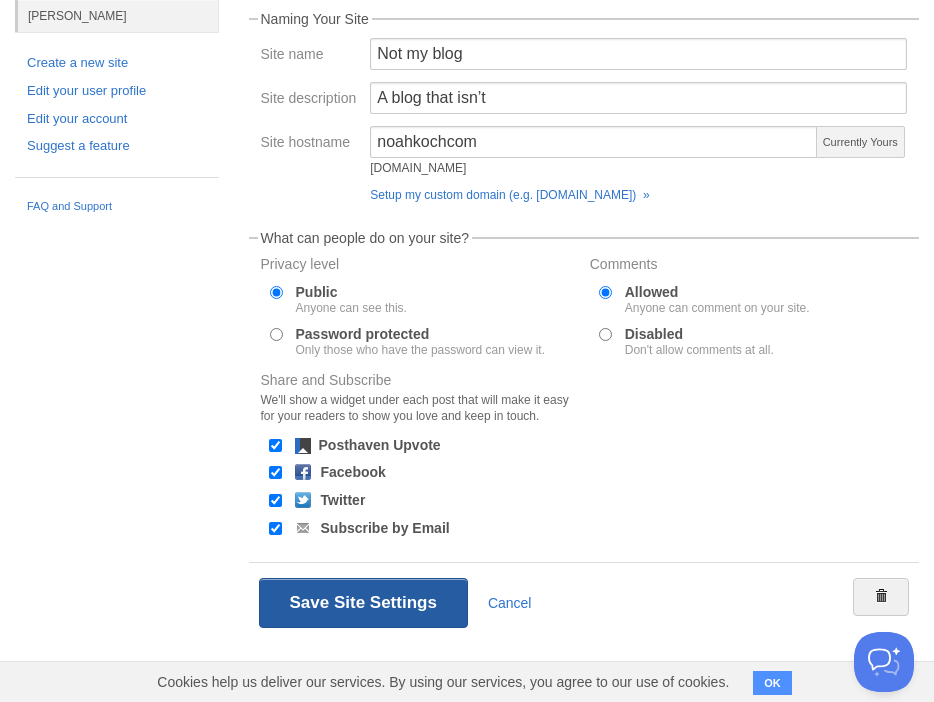 click on "Save Site Settings" at bounding box center (363, 603) 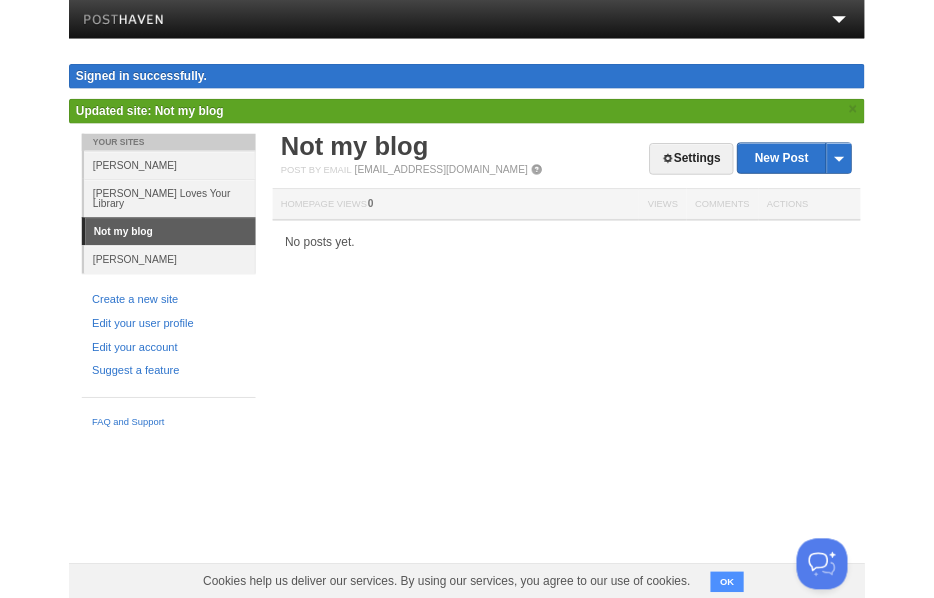 scroll, scrollTop: 0, scrollLeft: 0, axis: both 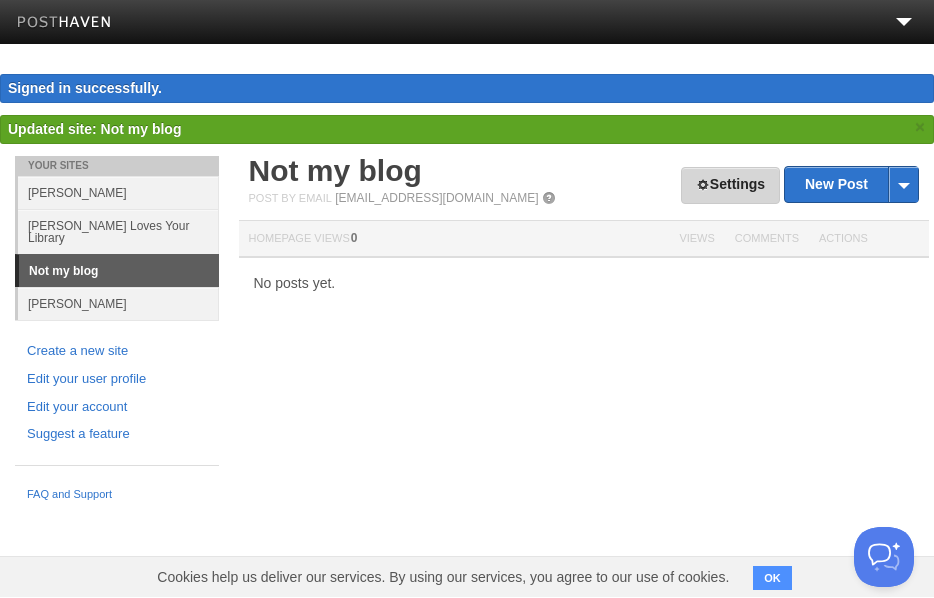 click on "Settings" at bounding box center [730, 186] 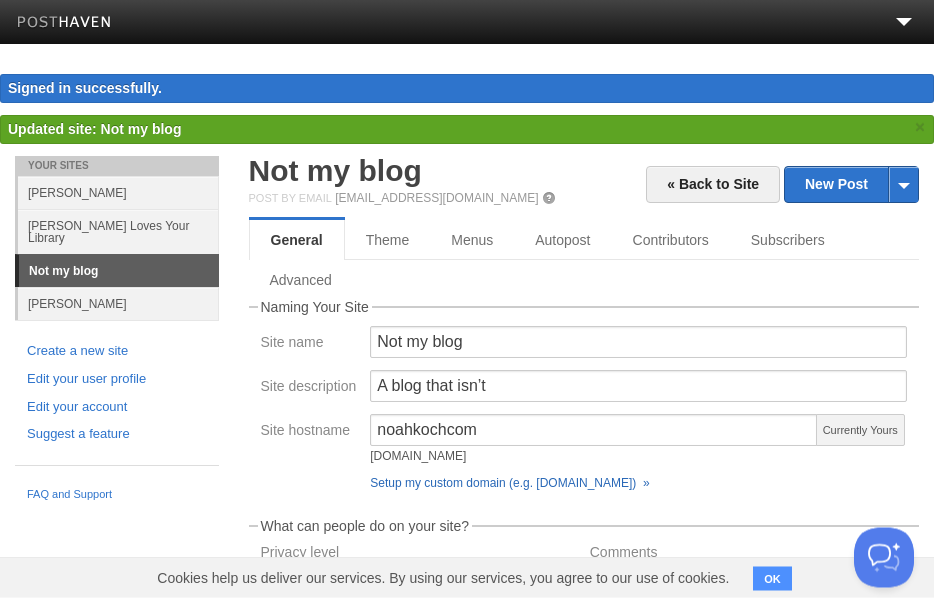 click on "Setup my custom domain (e.g. [DOMAIN_NAME])  »" at bounding box center [509, 484] 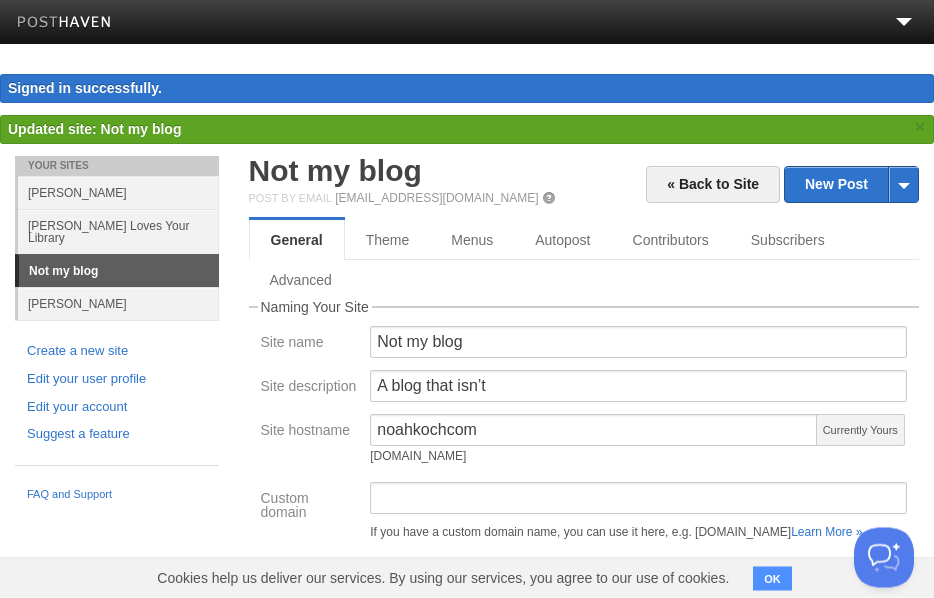 click on "noahkochcom
[DOMAIN_NAME]
Currently Yours
Setup my custom domain (e.g. [DOMAIN_NAME])  »" at bounding box center (638, 449) 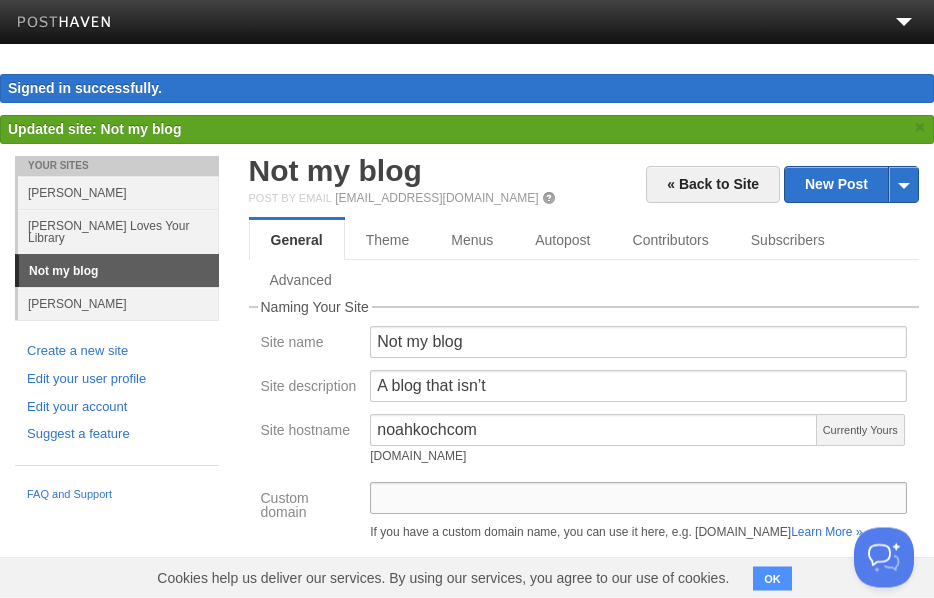 click on "Custom domain" at bounding box center (638, 499) 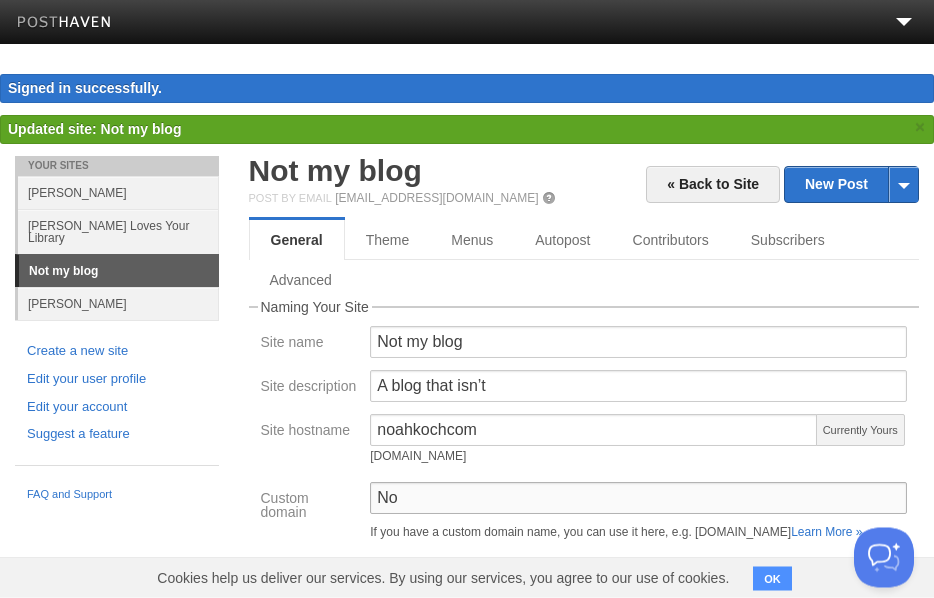 scroll, scrollTop: 1, scrollLeft: 0, axis: vertical 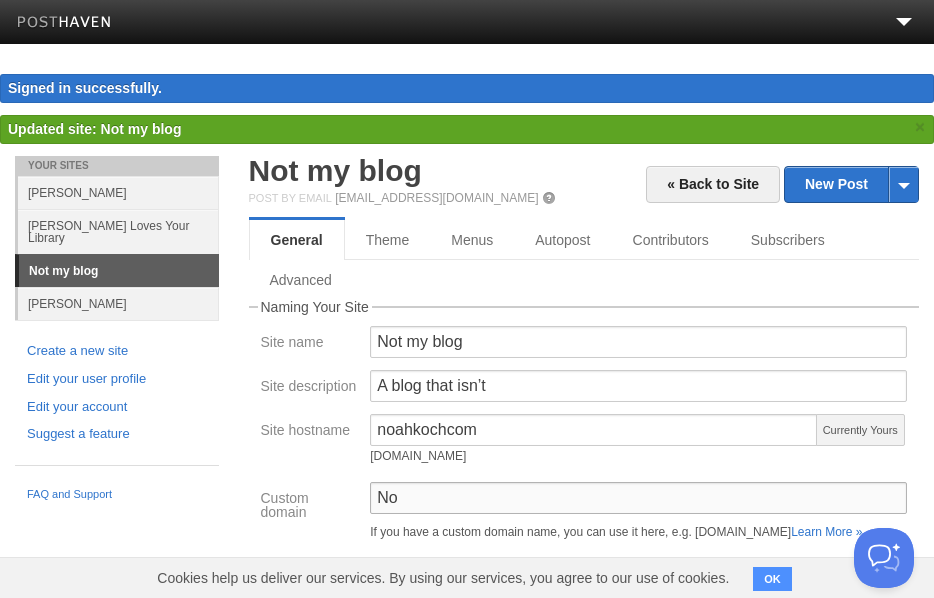 type on "N" 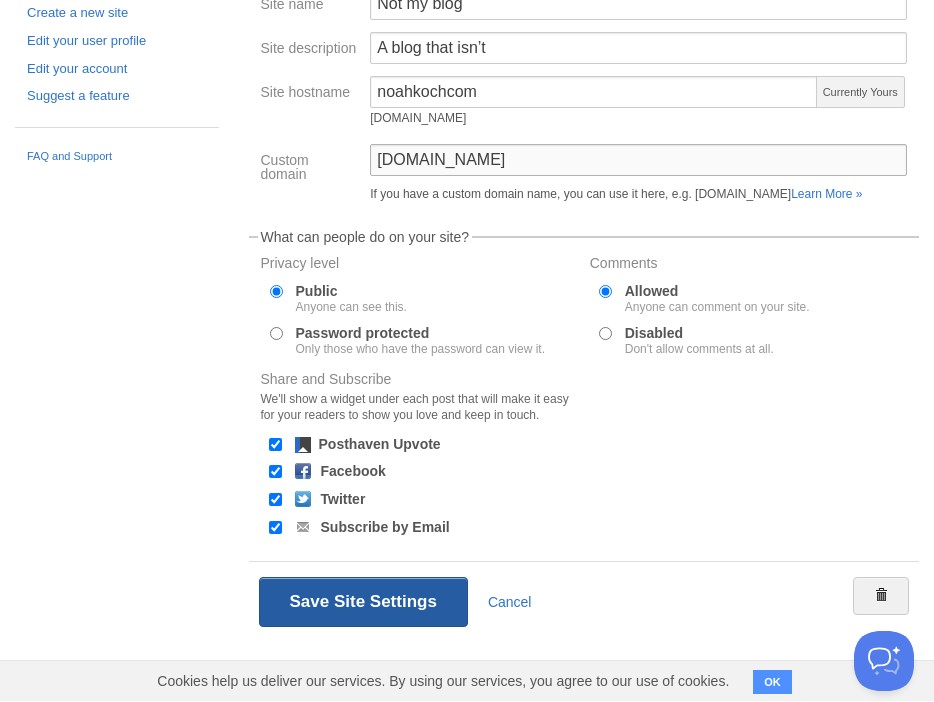 scroll, scrollTop: 307, scrollLeft: 0, axis: vertical 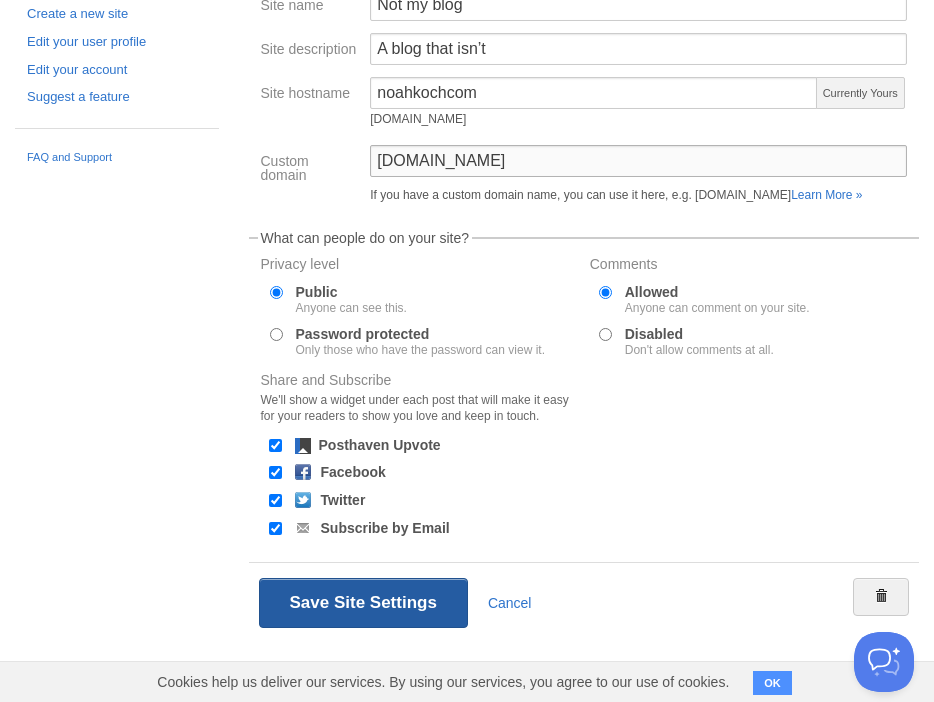type on "[DOMAIN_NAME]" 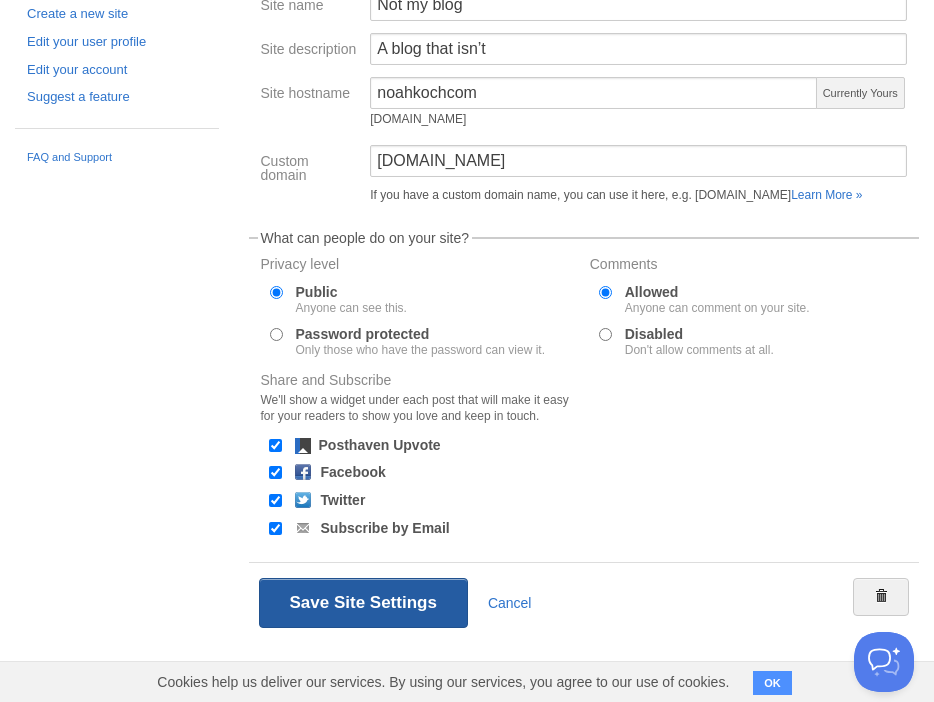 click on "Save Site Settings" at bounding box center (363, 603) 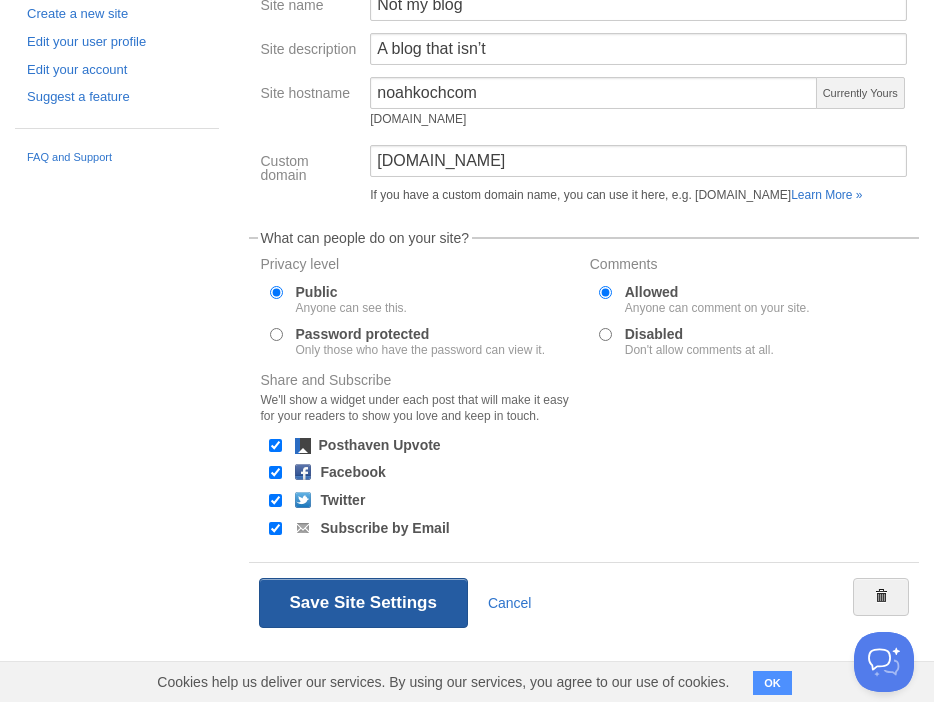 click on "Save Site Settings" at bounding box center [363, 603] 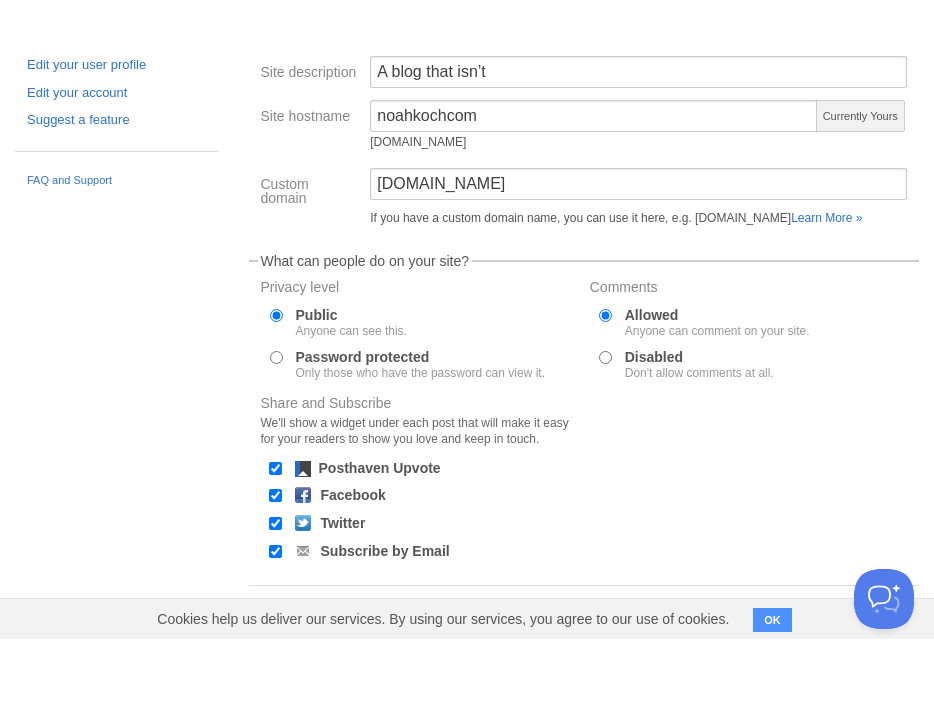 scroll, scrollTop: 307, scrollLeft: 0, axis: vertical 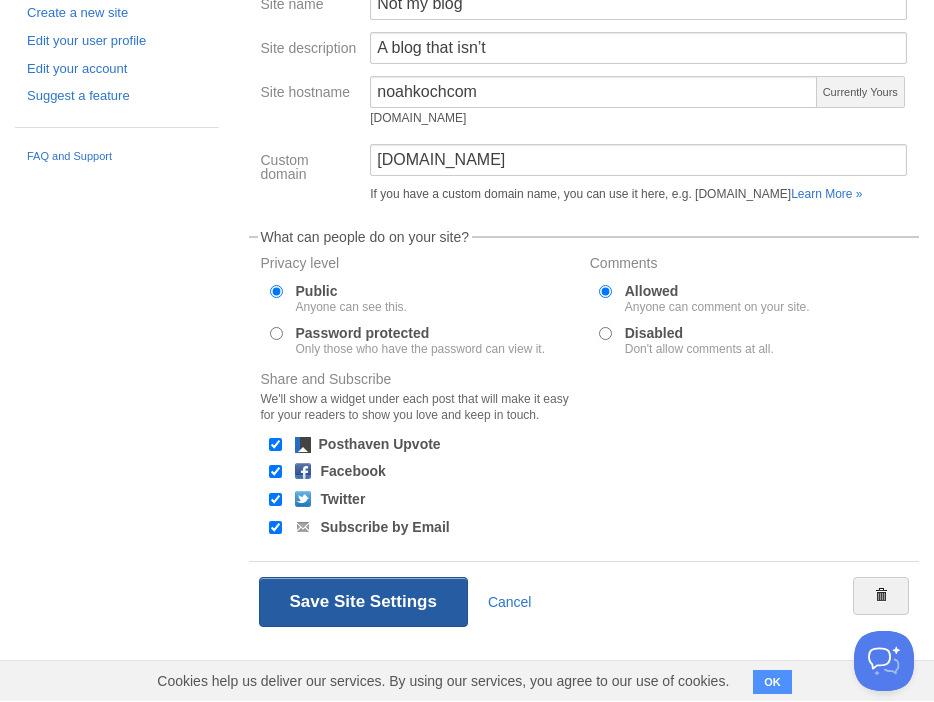 click on "Save Site Settings" at bounding box center (363, 603) 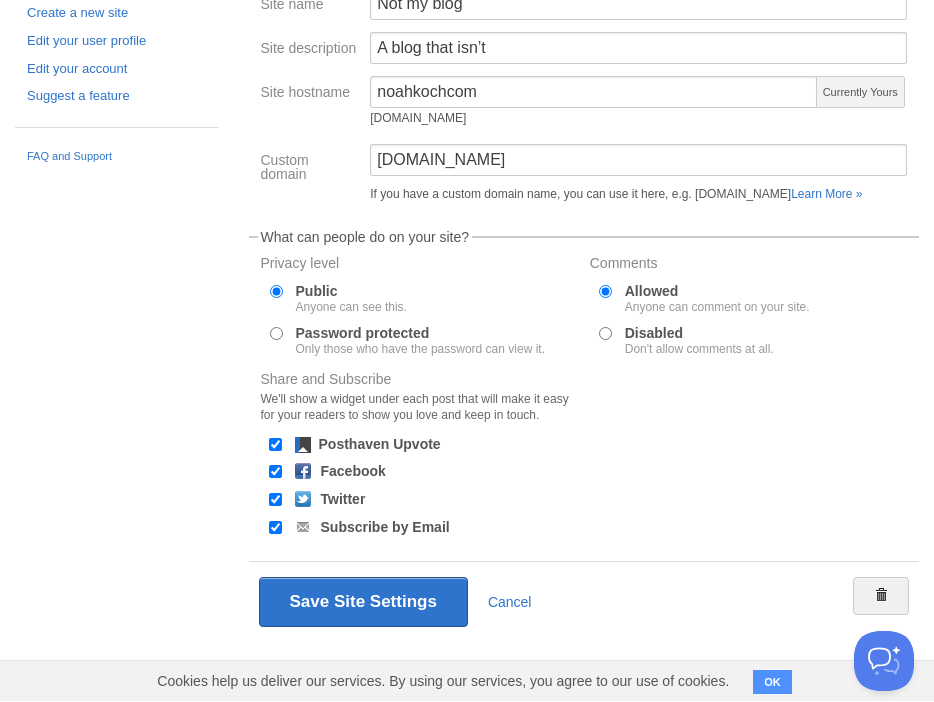 click on "OK" at bounding box center [772, 683] 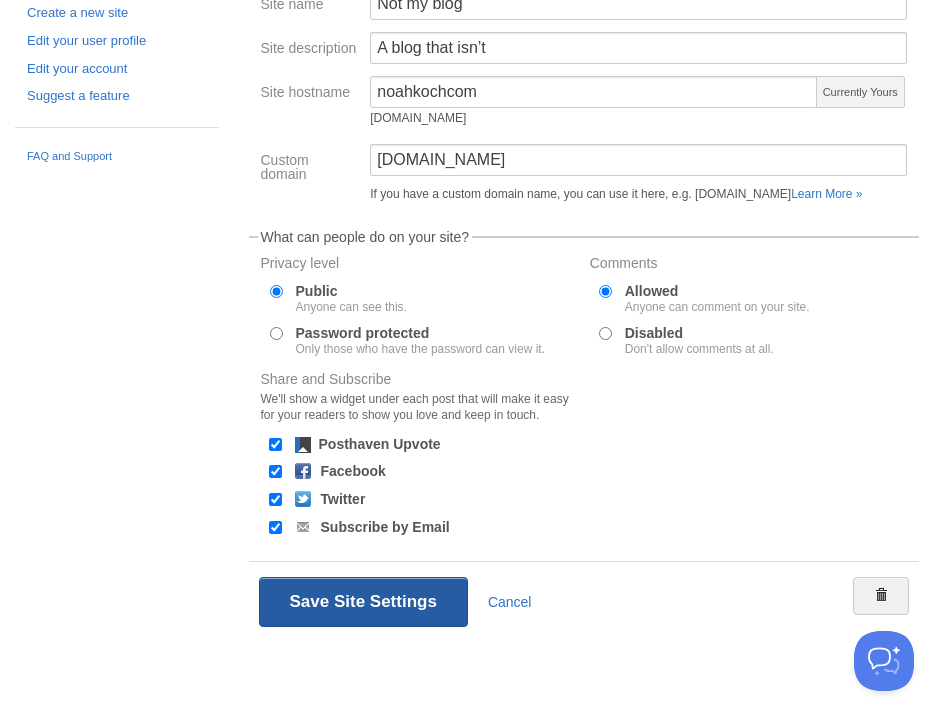 click on "Save Site Settings" at bounding box center (363, 603) 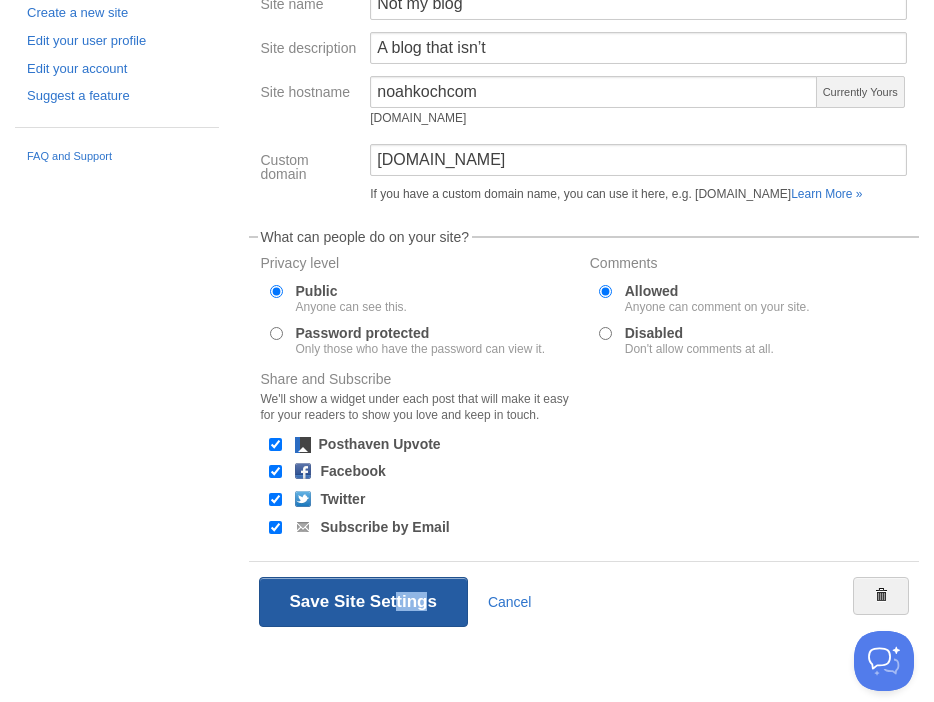 click on "Save Site Settings" at bounding box center [363, 603] 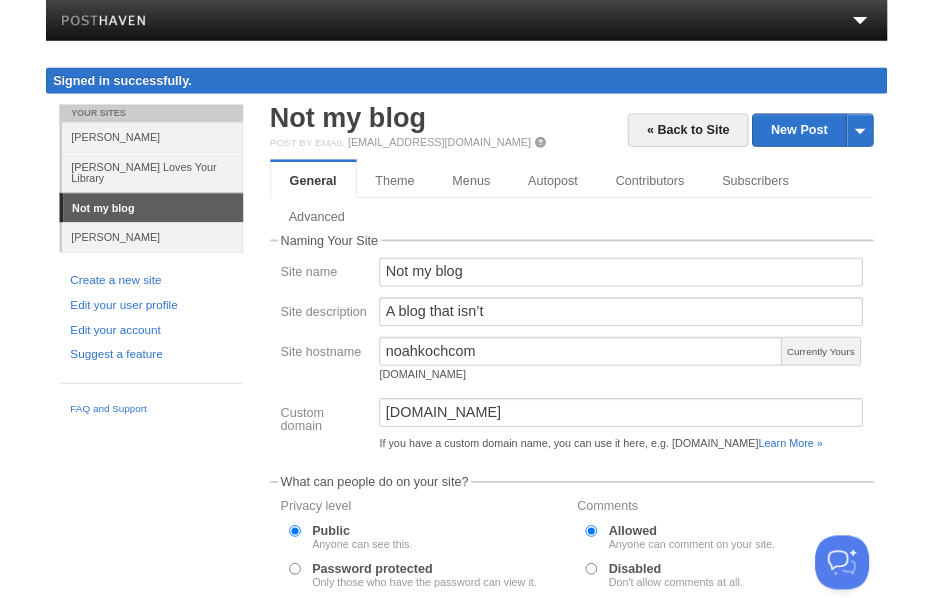 scroll, scrollTop: 0, scrollLeft: 0, axis: both 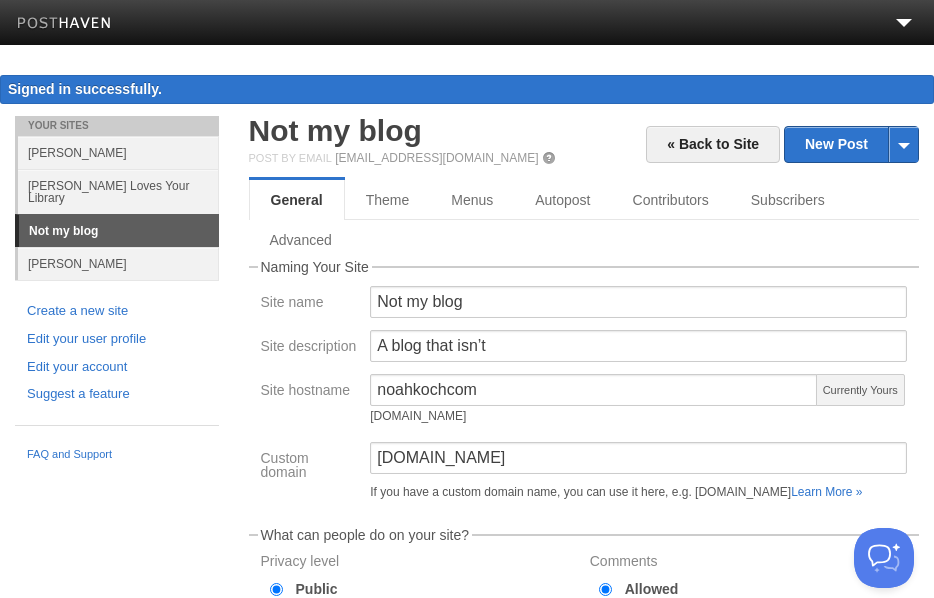 click on "[PERSON_NAME]" at bounding box center (118, 152) 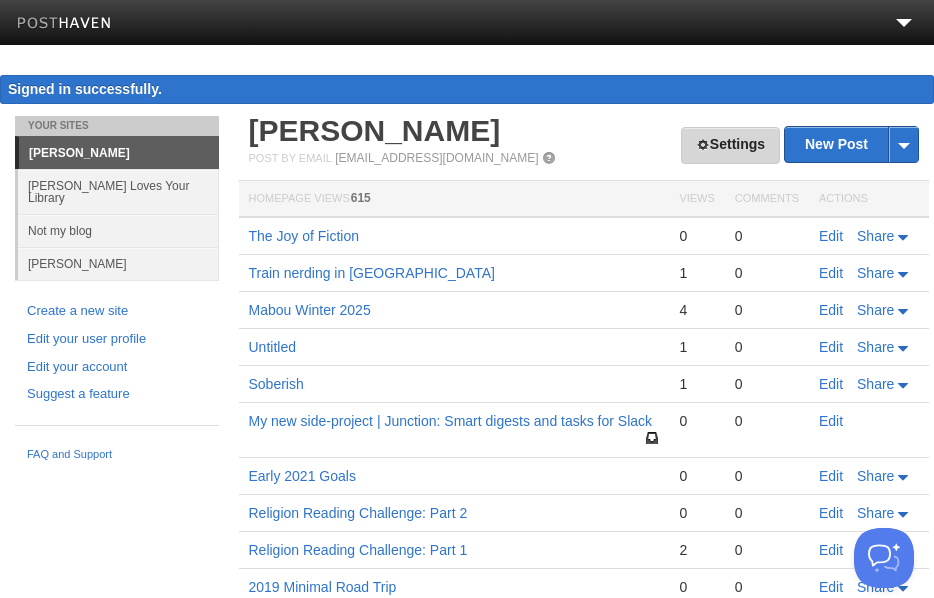 click on "Settings" at bounding box center (730, 145) 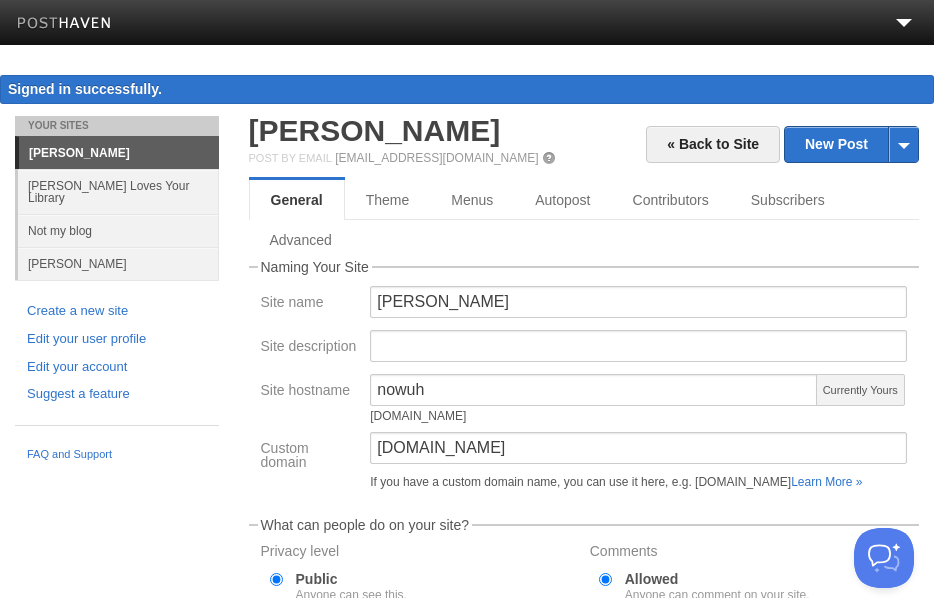 click on "Not my blog" at bounding box center [118, 230] 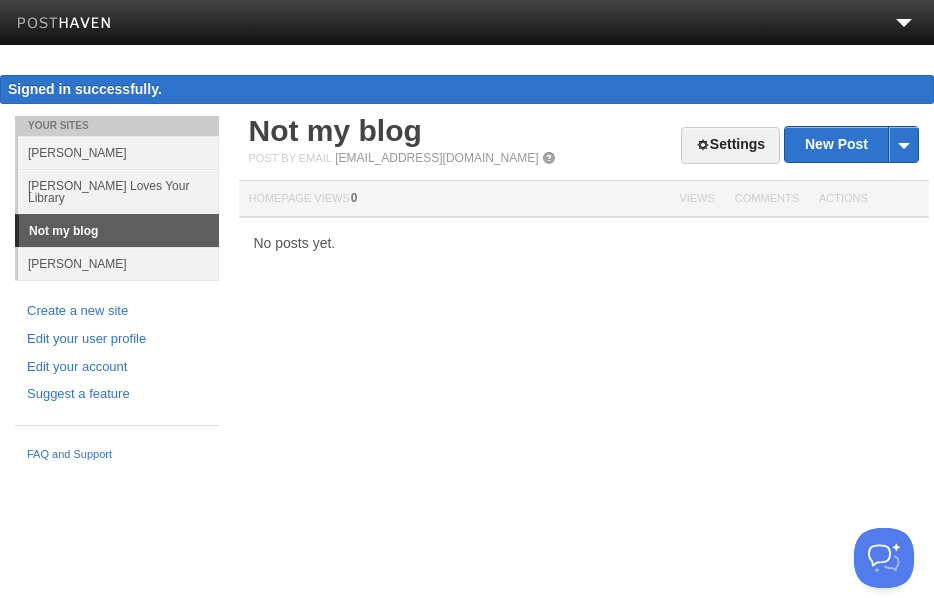 click on "[PERSON_NAME]" at bounding box center (118, 263) 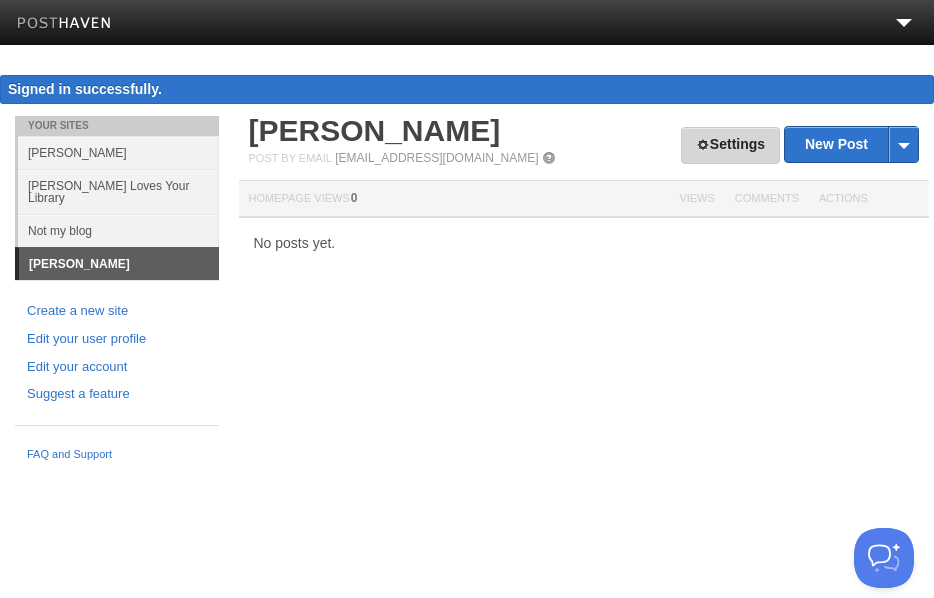 click on "Settings" at bounding box center (730, 145) 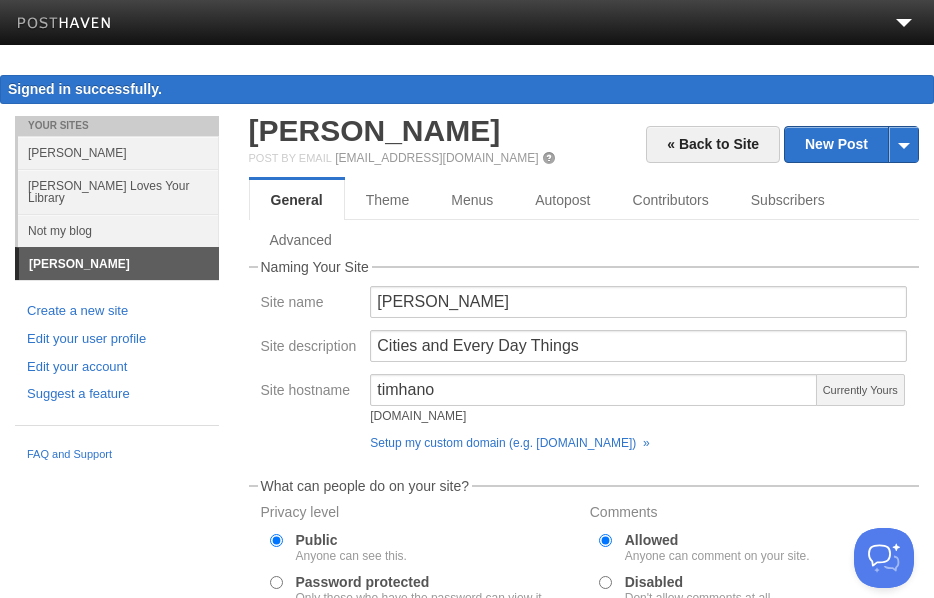 click on "[PERSON_NAME] Loves Your Library" at bounding box center (118, 191) 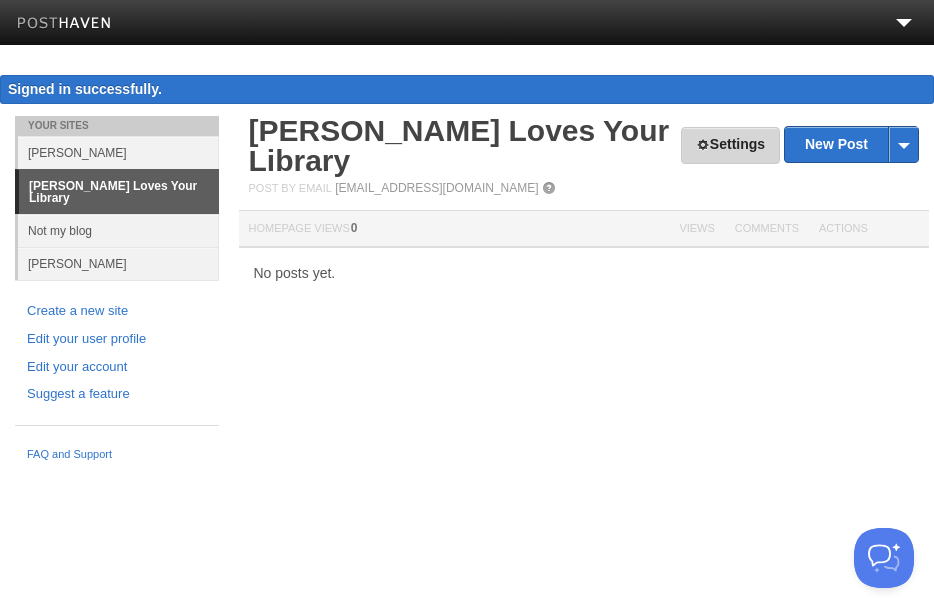 click on "Settings" at bounding box center (730, 145) 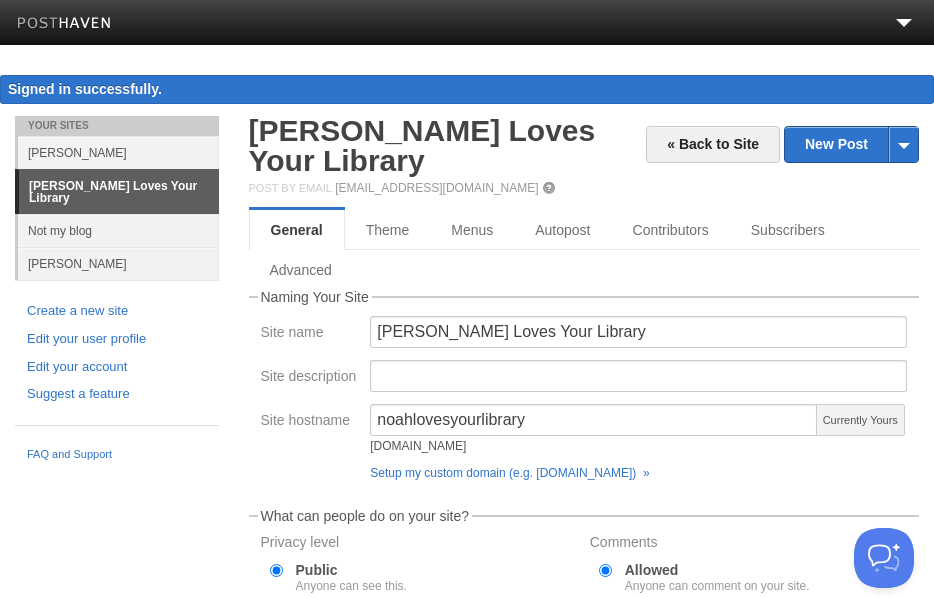 click on "[PERSON_NAME]" at bounding box center (118, 263) 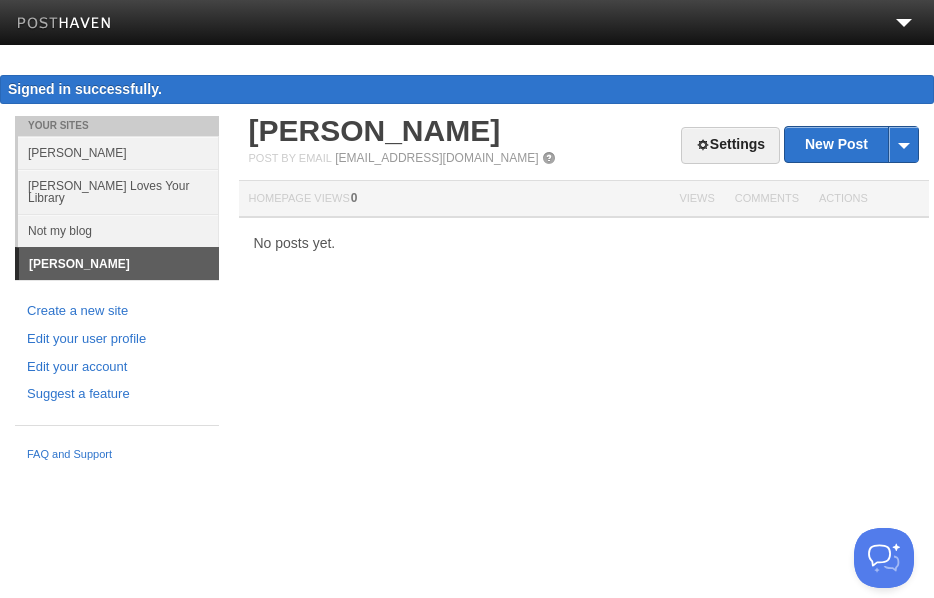 click on "Not my blog" at bounding box center [118, 230] 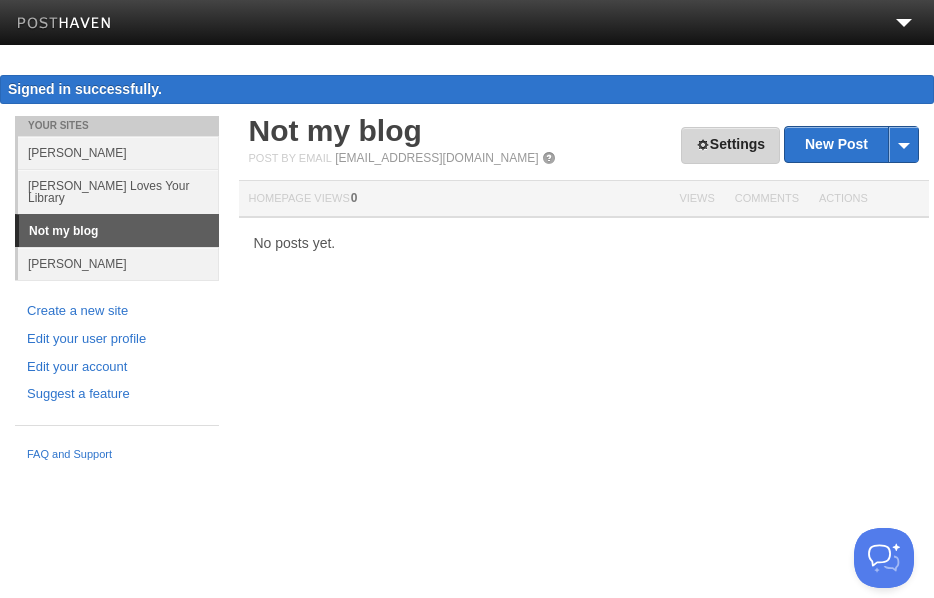 click on "Settings" at bounding box center [730, 145] 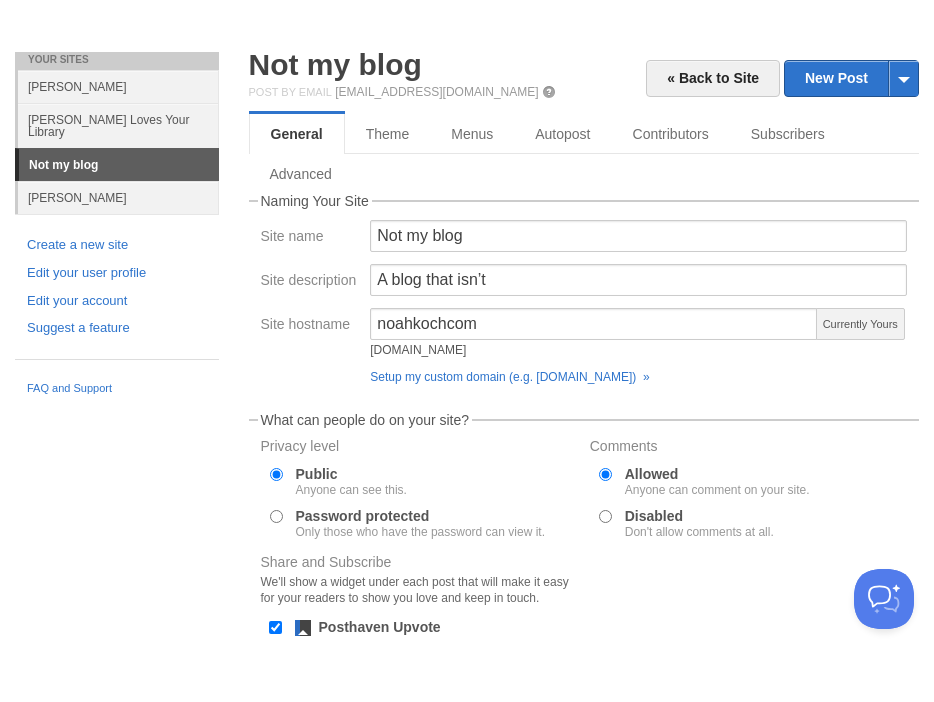 scroll, scrollTop: 112, scrollLeft: 0, axis: vertical 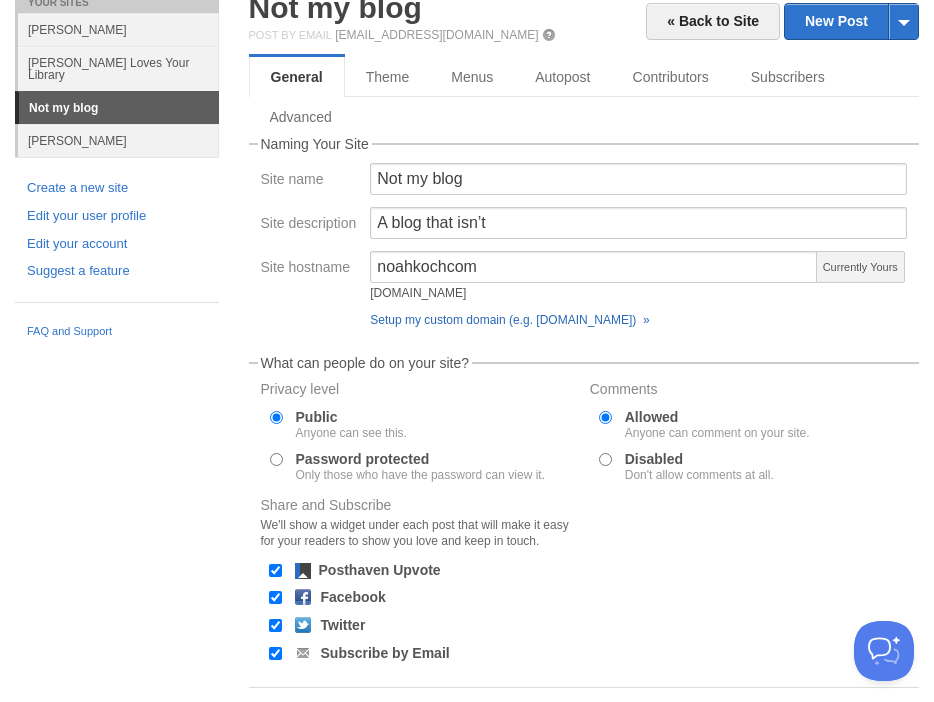 click on "Setup my custom domain (e.g. [DOMAIN_NAME])  »" at bounding box center [509, 331] 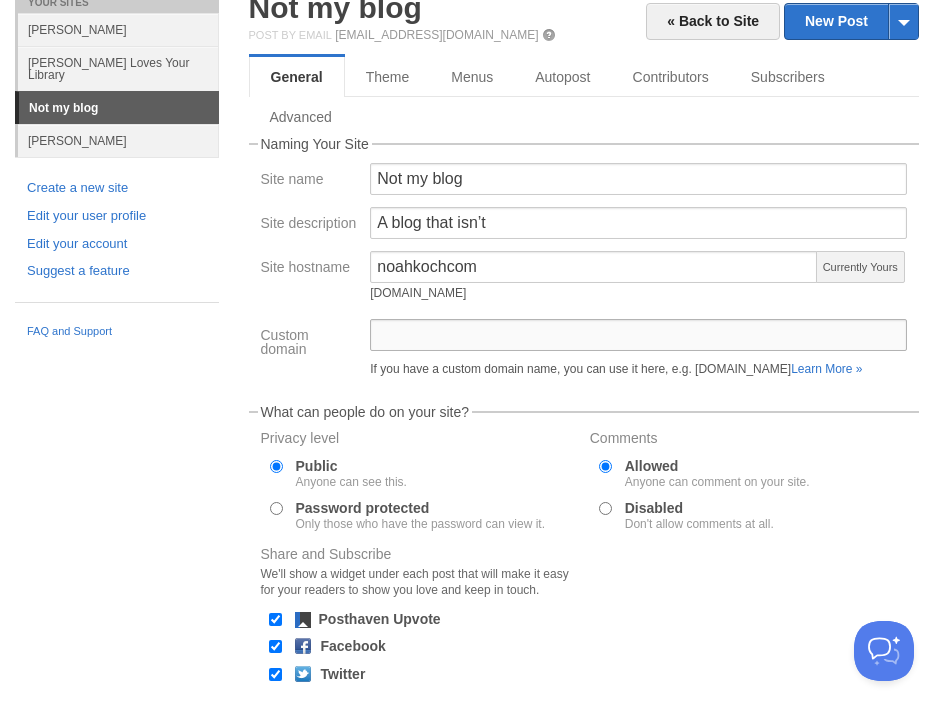 click on "Custom domain" at bounding box center (638, 346) 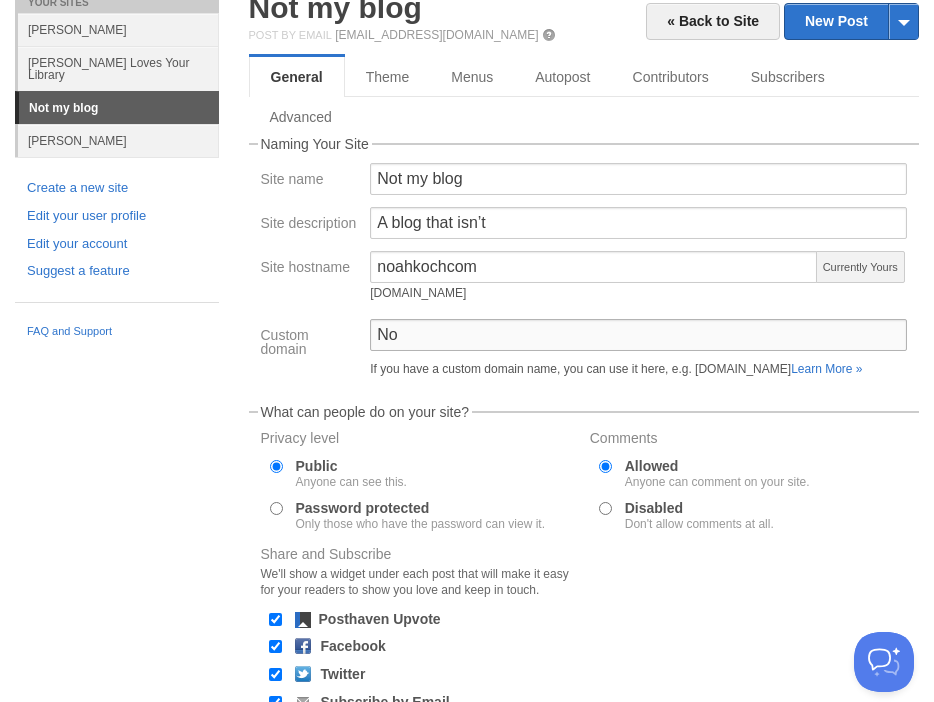 type on "N" 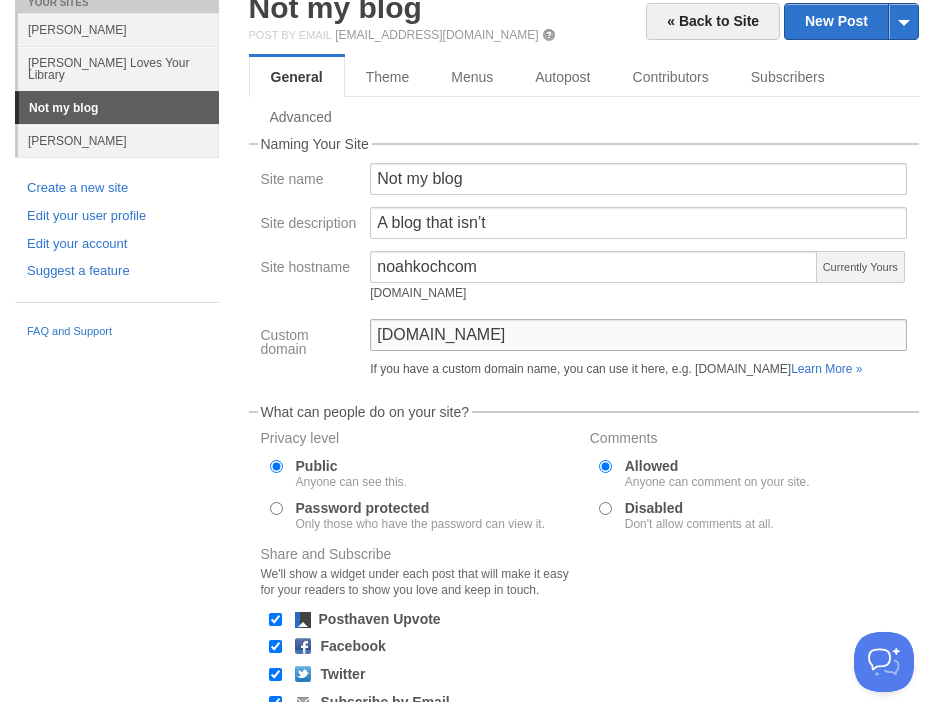 type on "[DOMAIN_NAME]" 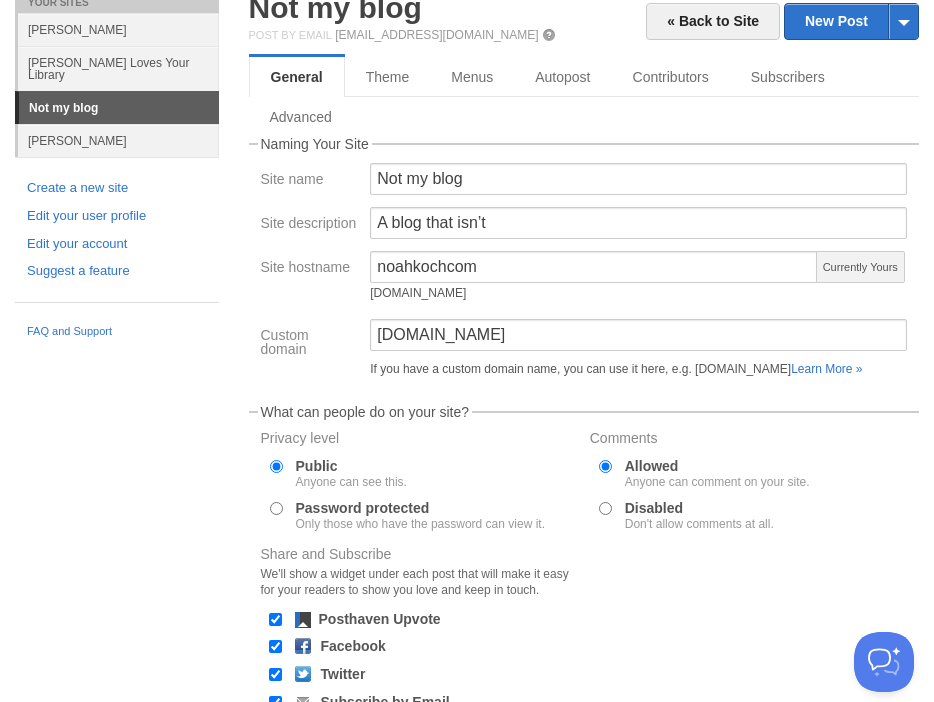 click on "Your Sites [PERSON_NAME] [PERSON_NAME] Loves Your Library Not my blog [PERSON_NAME]
Create a new site
Edit your user profile
Edit your account
Suggest a feature
FAQ and Support
« Back to Site
New Post
by Web
by Email
Not my blog
Post by Email
[EMAIL_ADDRESS][DOMAIN_NAME]
General
Theme
Menus
Autopost
Contributors
Subscribers
Advanced
Naming Your Site
Site name
Not my blog" at bounding box center [467, 434] 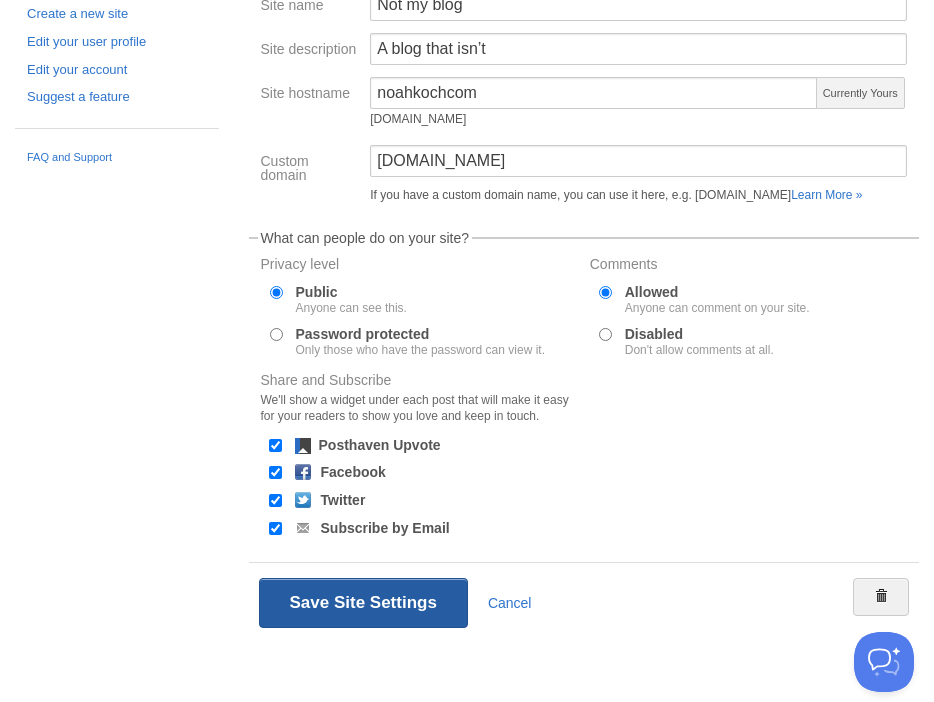 scroll, scrollTop: 307, scrollLeft: 0, axis: vertical 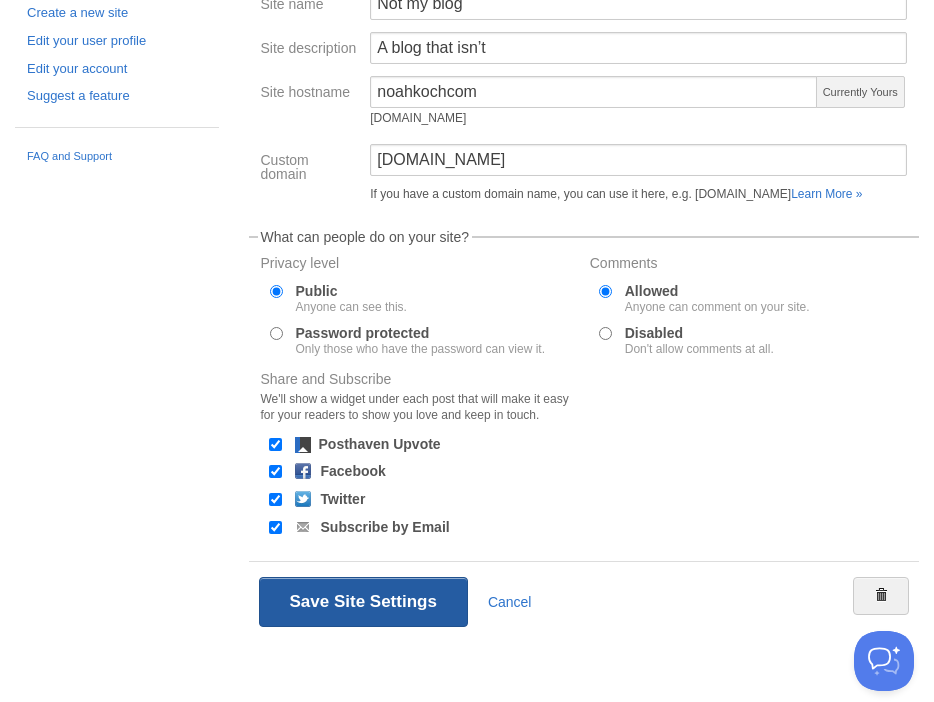 click on "Save Site Settings" at bounding box center (363, 603) 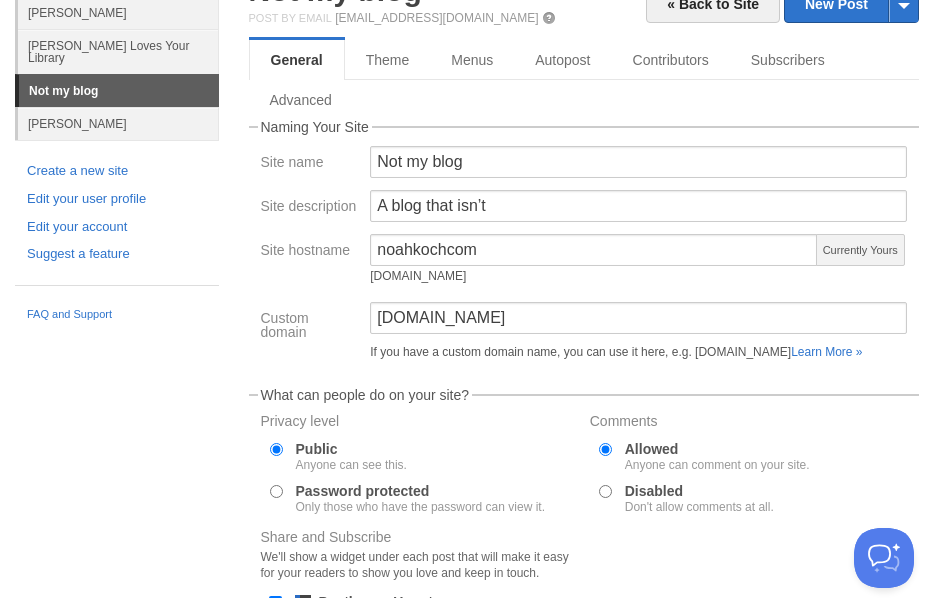 scroll, scrollTop: 0, scrollLeft: 0, axis: both 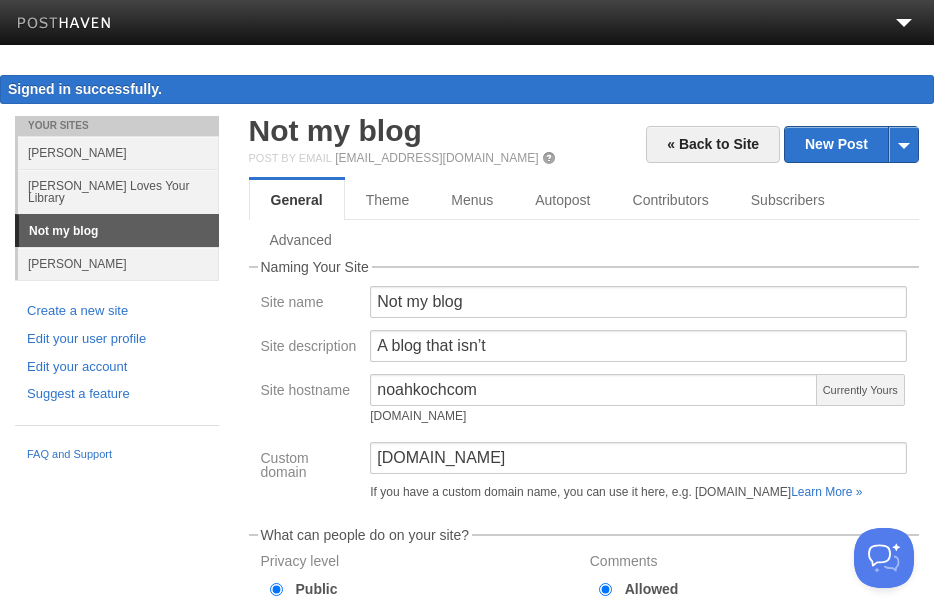 click on "[PERSON_NAME]" at bounding box center [118, 152] 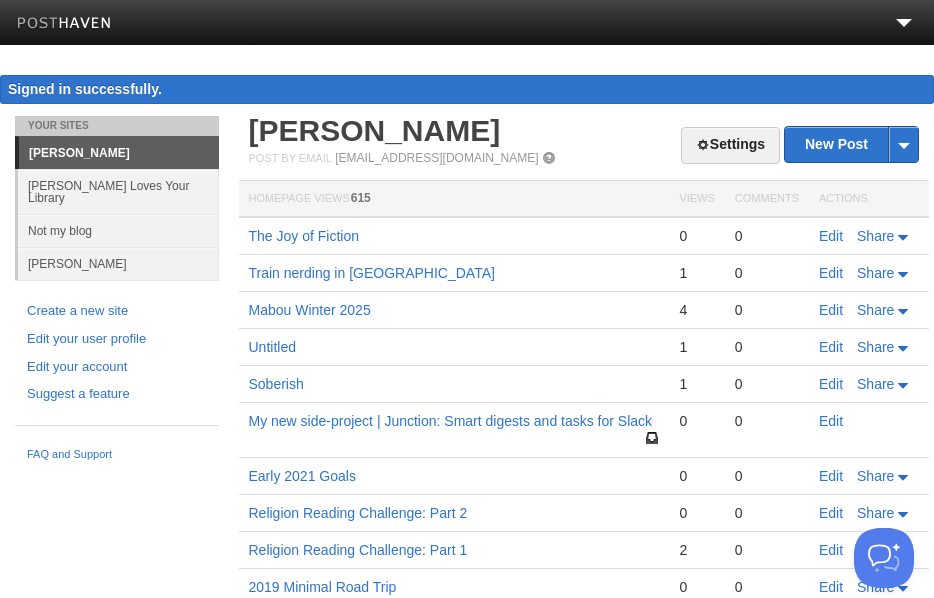 click on "Dashboard
Logout
Signed in successfully.
Signed in successfully.
×
Updated site: Not my blog
×
Your Sites [PERSON_NAME] [PERSON_NAME] Loves Your Library Not my blog [PERSON_NAME]
Create a new site
Edit your user profile
Edit your account
Suggest a feature
FAQ and Support
Settings
New Post
by Web
by Email
[PERSON_NAME]
Post by Email
[EMAIL_ADDRESS][DOMAIN_NAME]
Homepage Views
615
Views
Comments
Actions
The Joy of Fiction
0" at bounding box center (467, 388) 